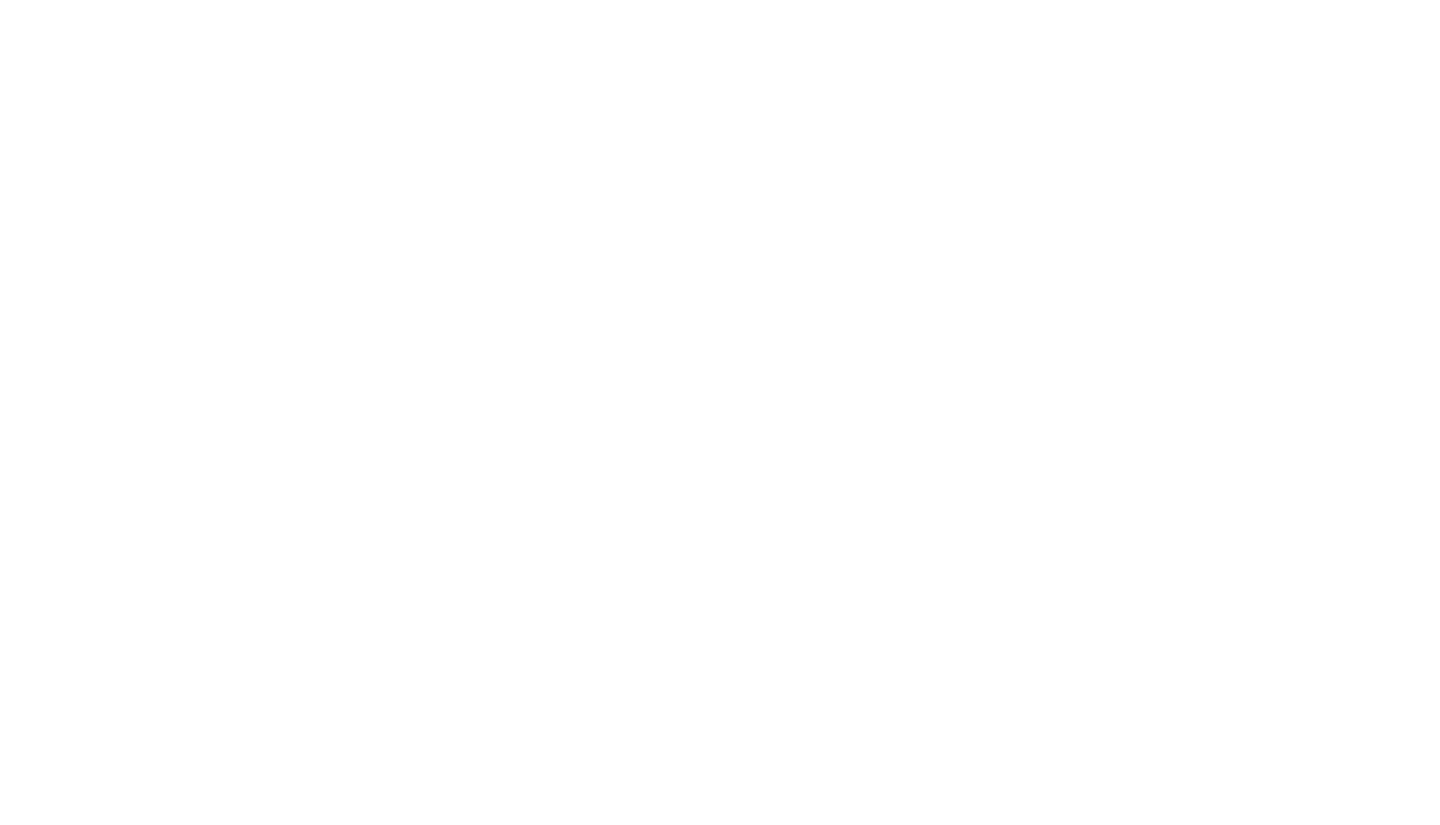 scroll, scrollTop: 0, scrollLeft: 0, axis: both 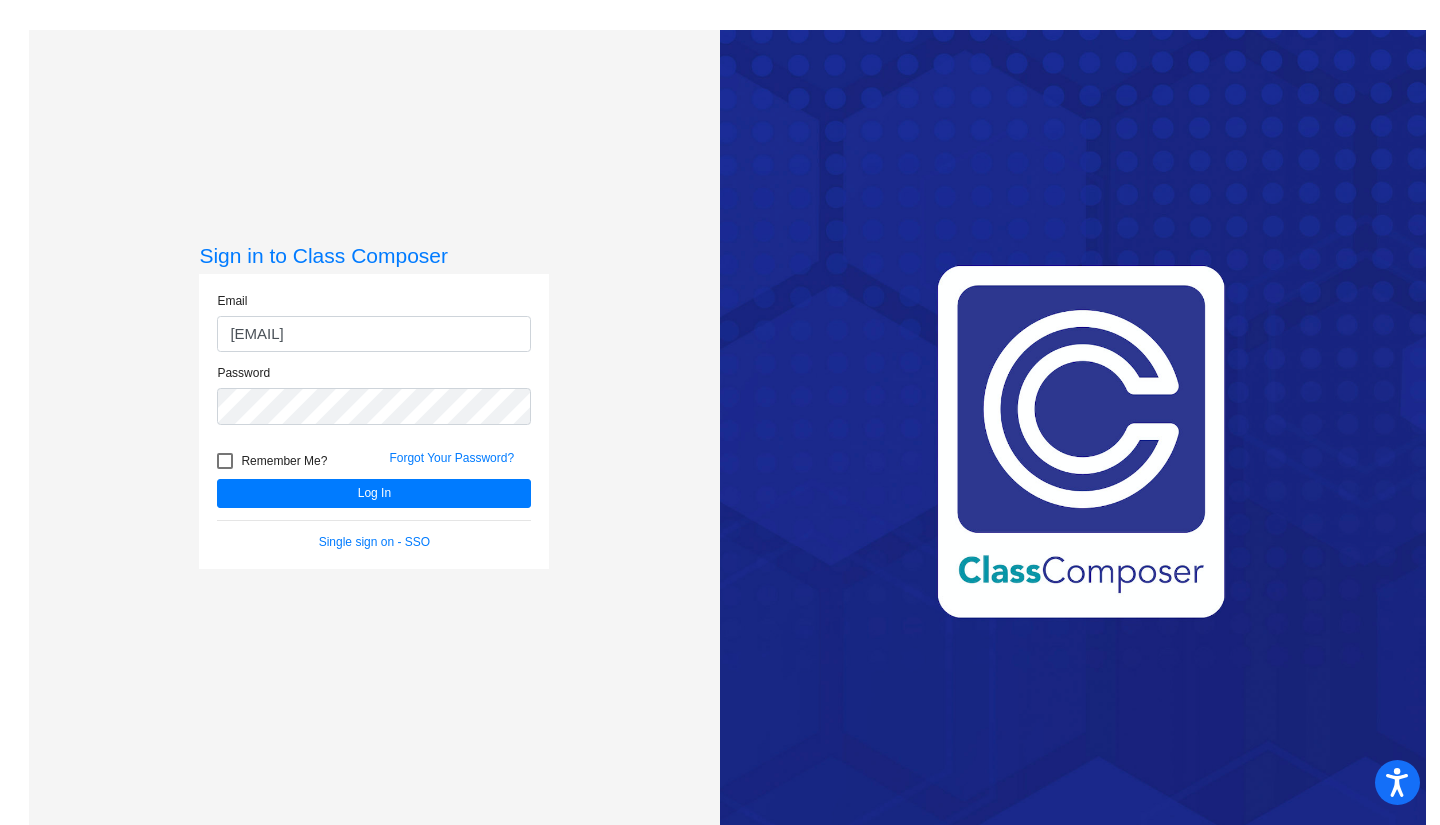 click on "Sign in to Class Composer Email [EMAIL] Password   Remember Me? Forgot Your Password?  Log In   Single sign on - SSO" 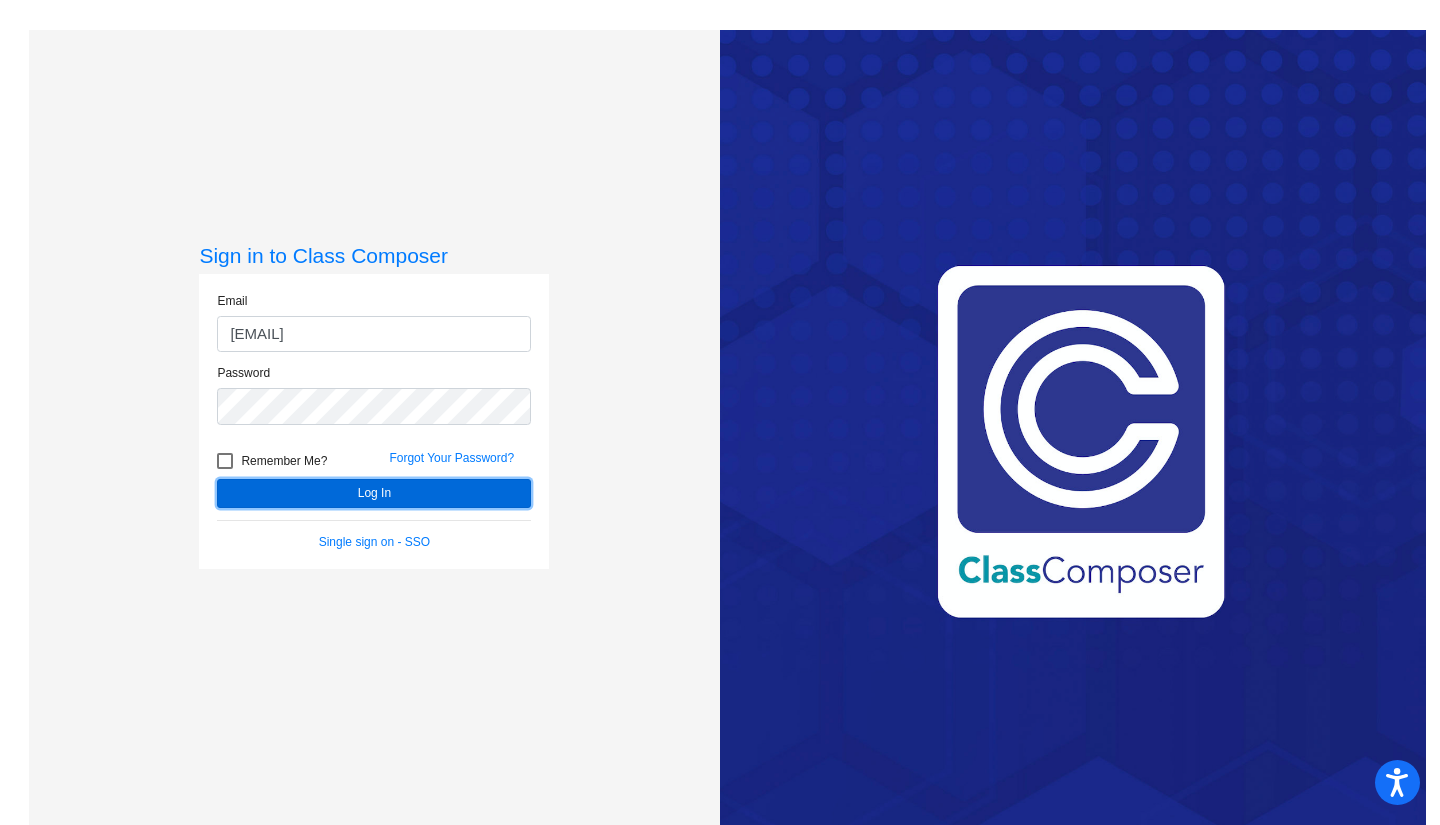 click on "Log In" 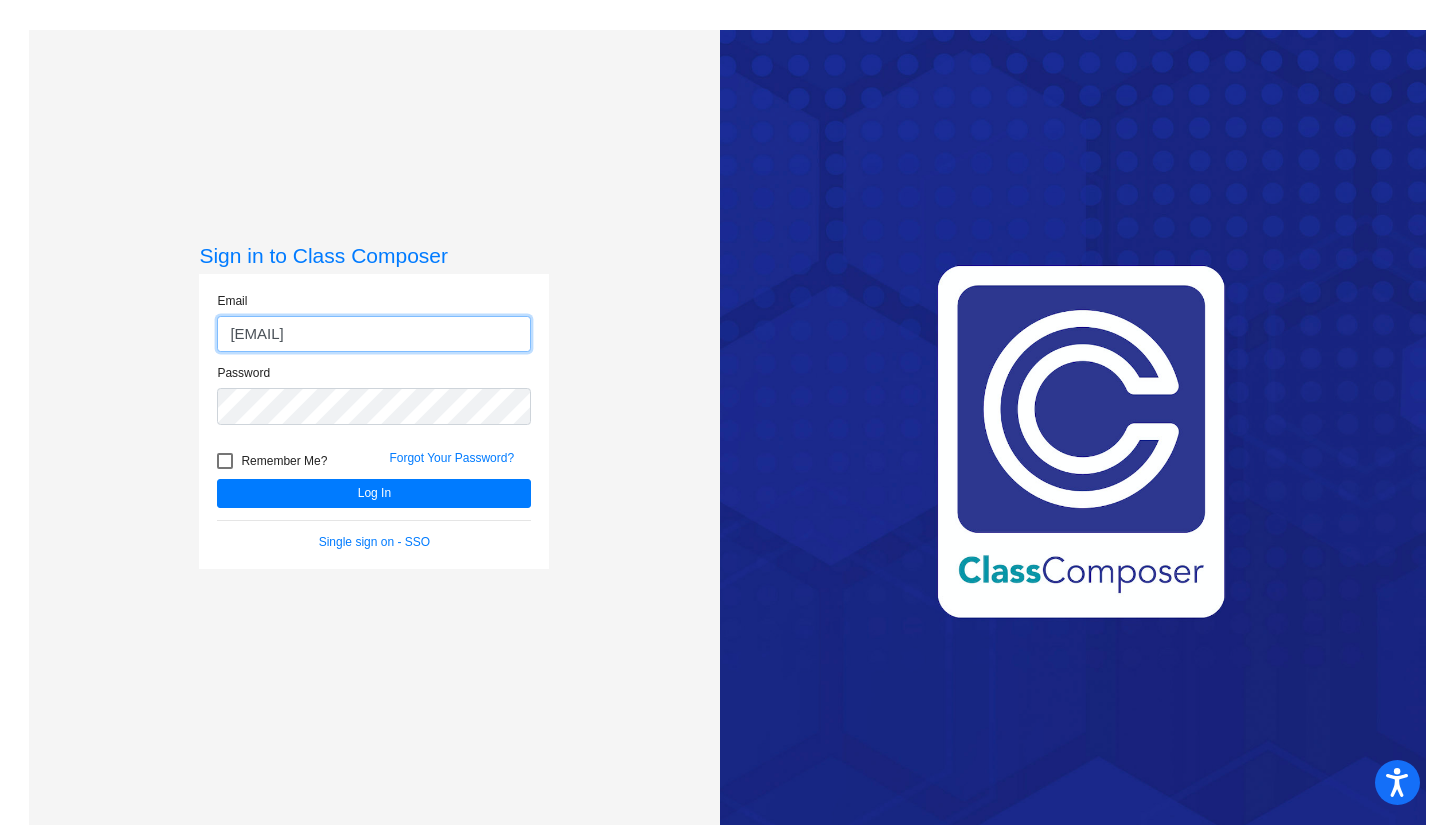 click on "[EMAIL]" 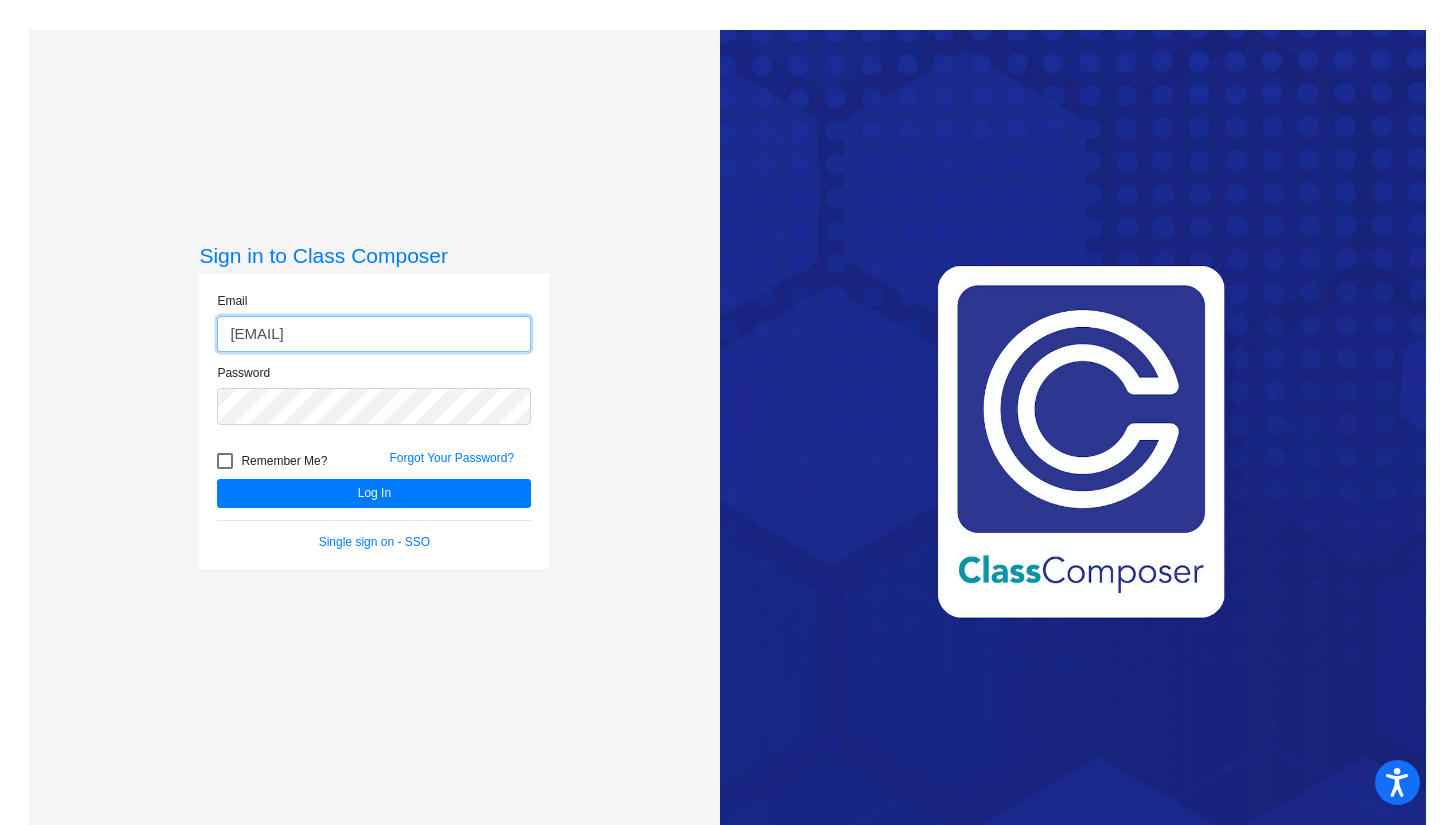 click on "Log In" 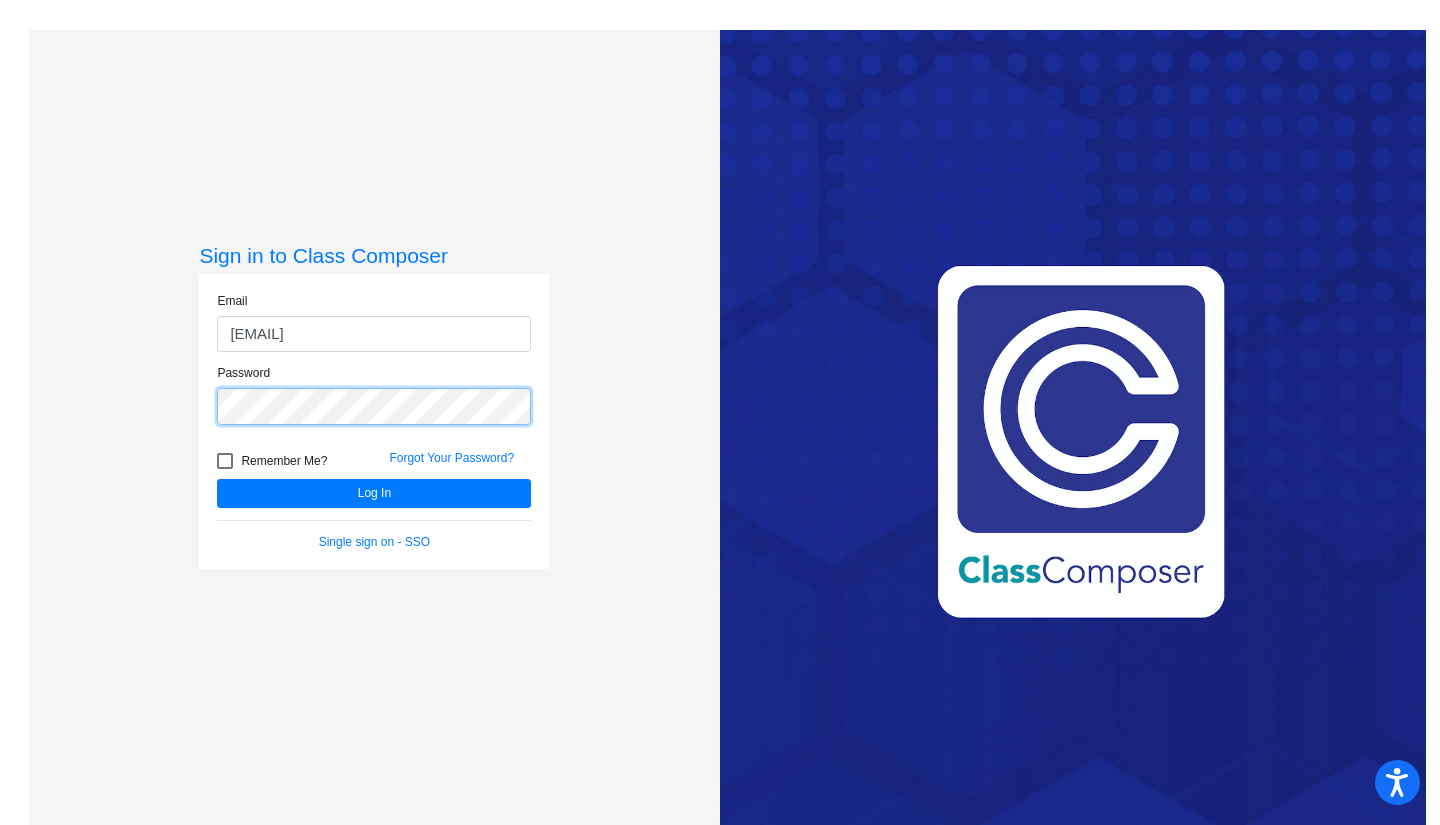 click on "Log In" 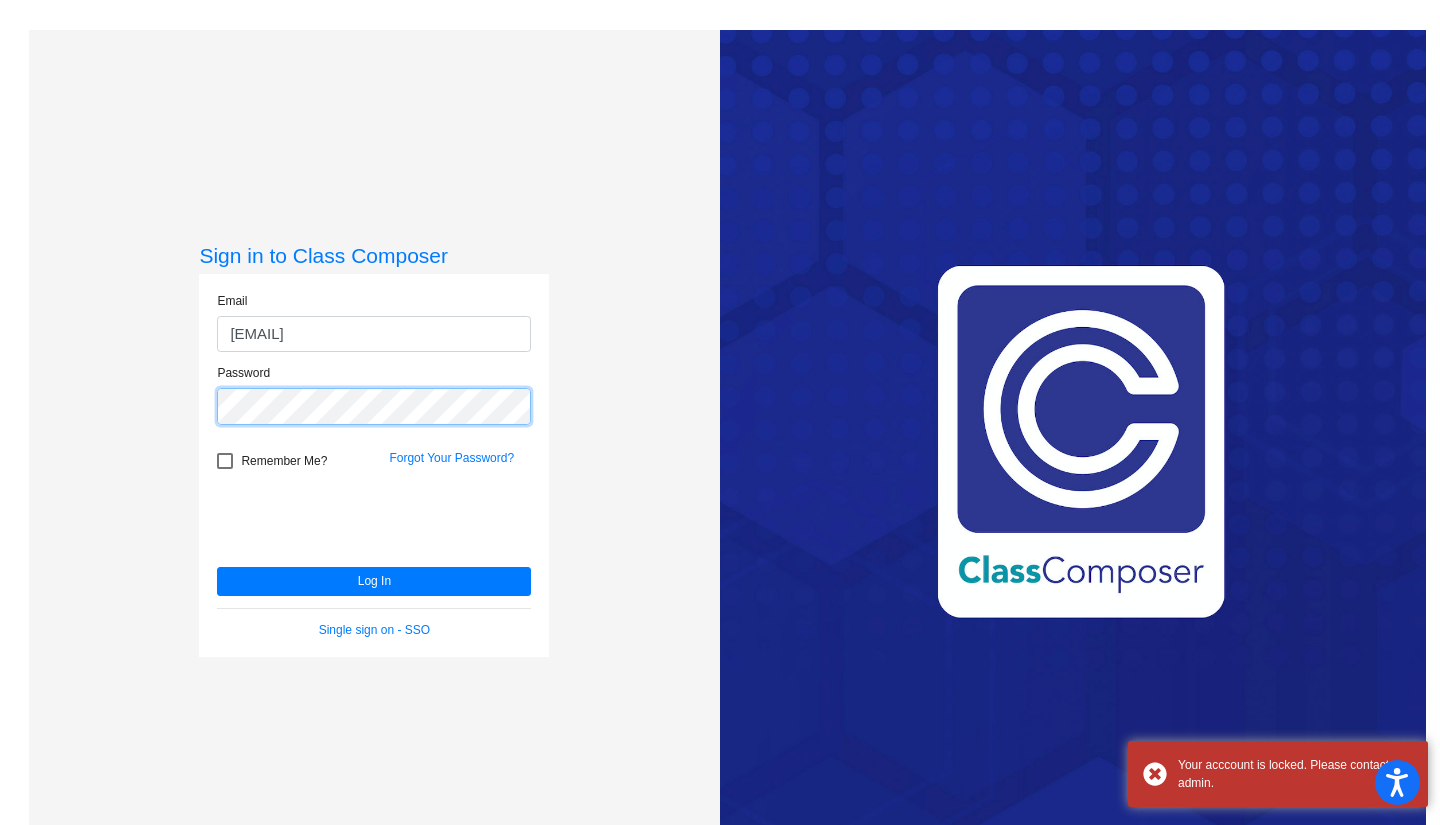 click on "Log In" 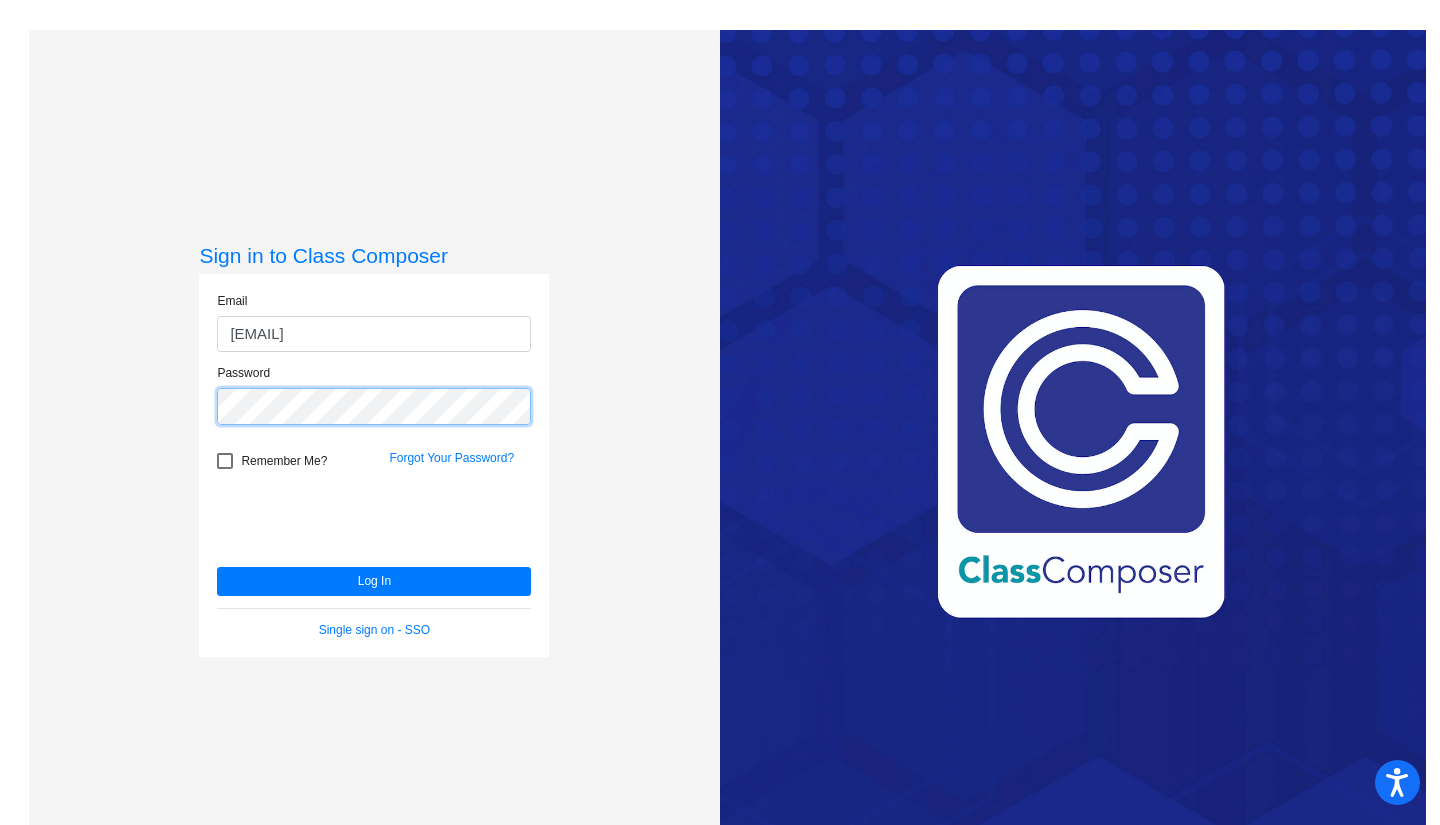click on "Log In" 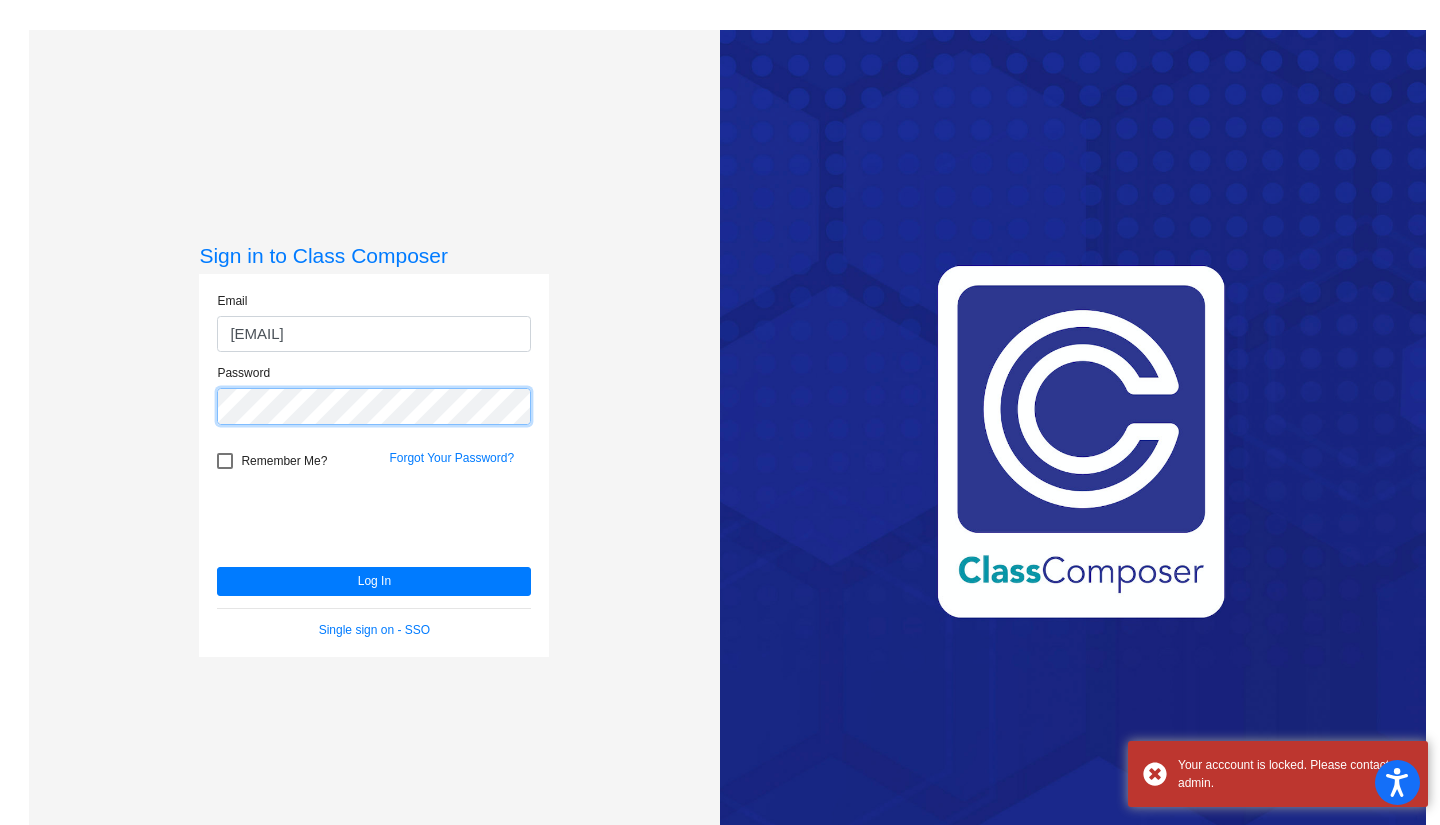 click on "Log In" 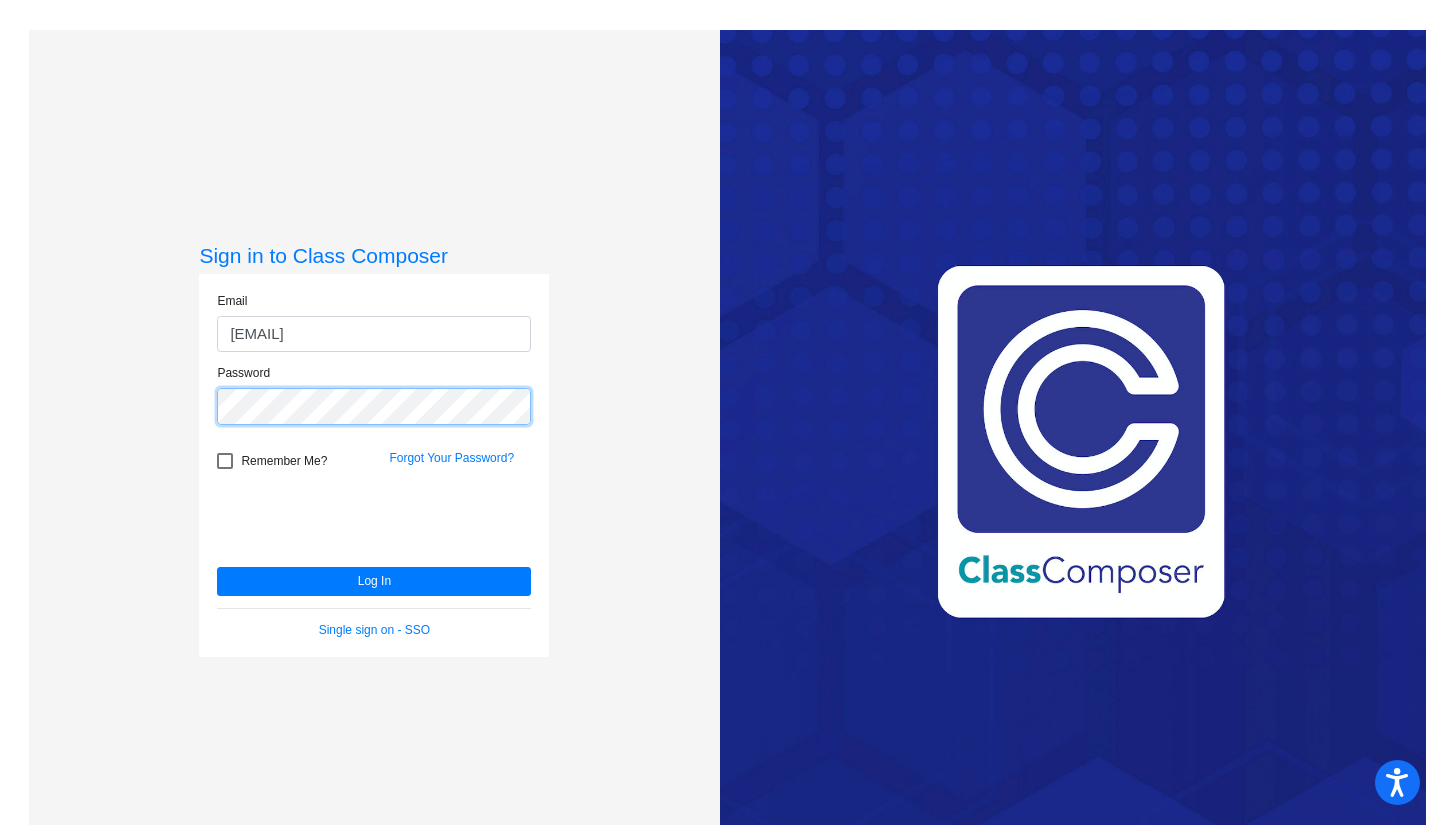click on "Log In" 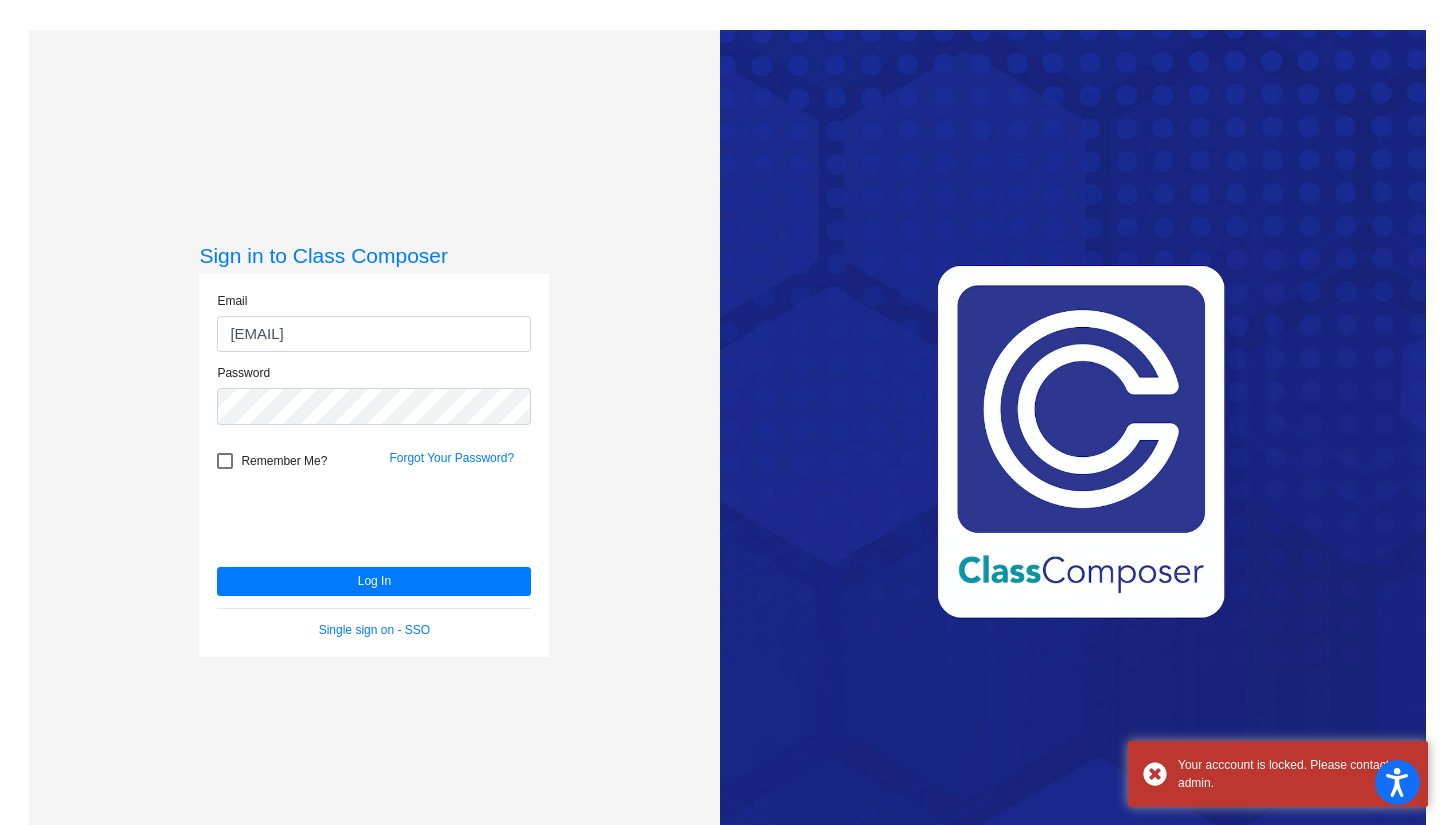 click on "Forgot Your Password?" 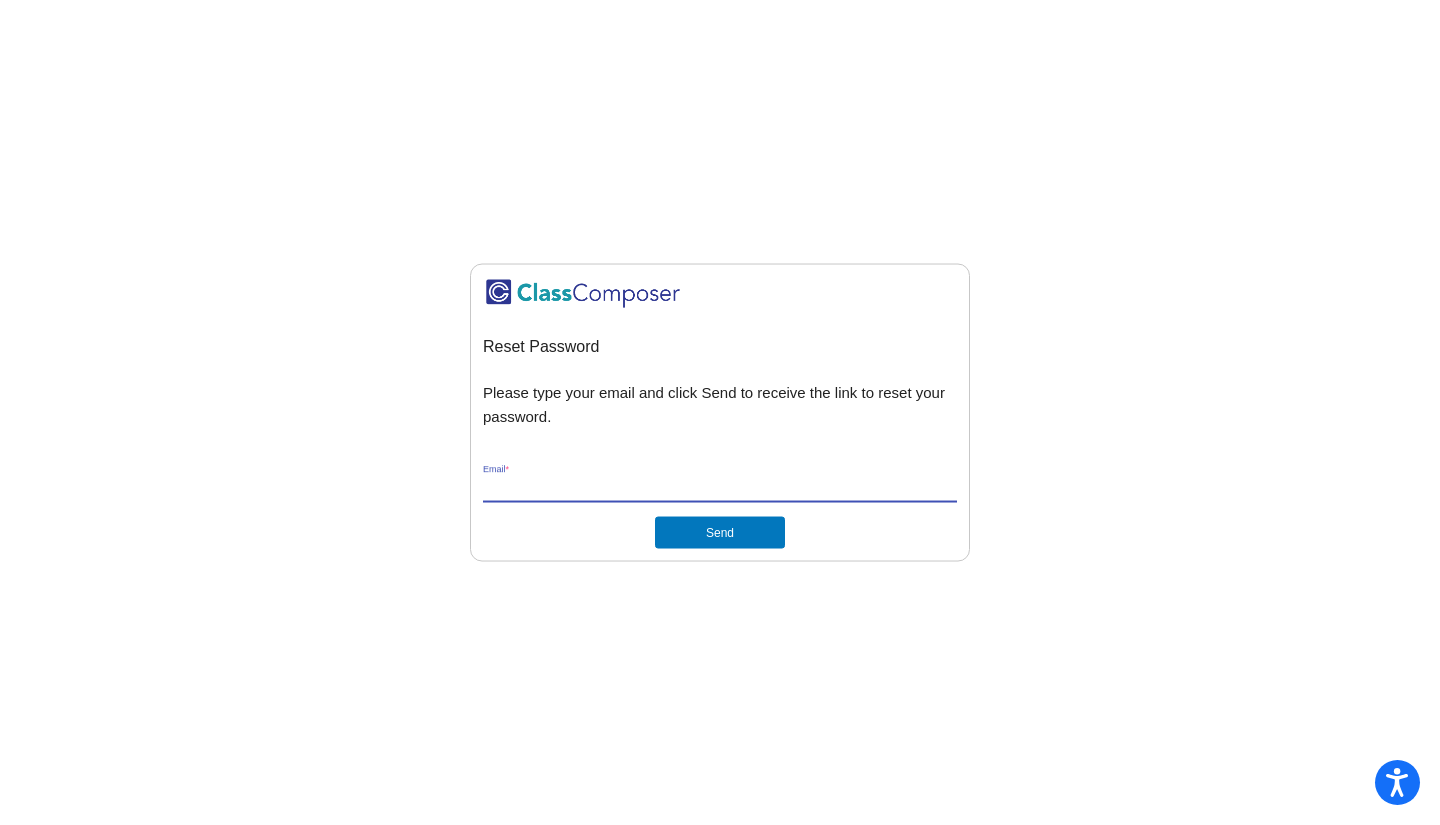 click on "Email  *" at bounding box center (720, 488) 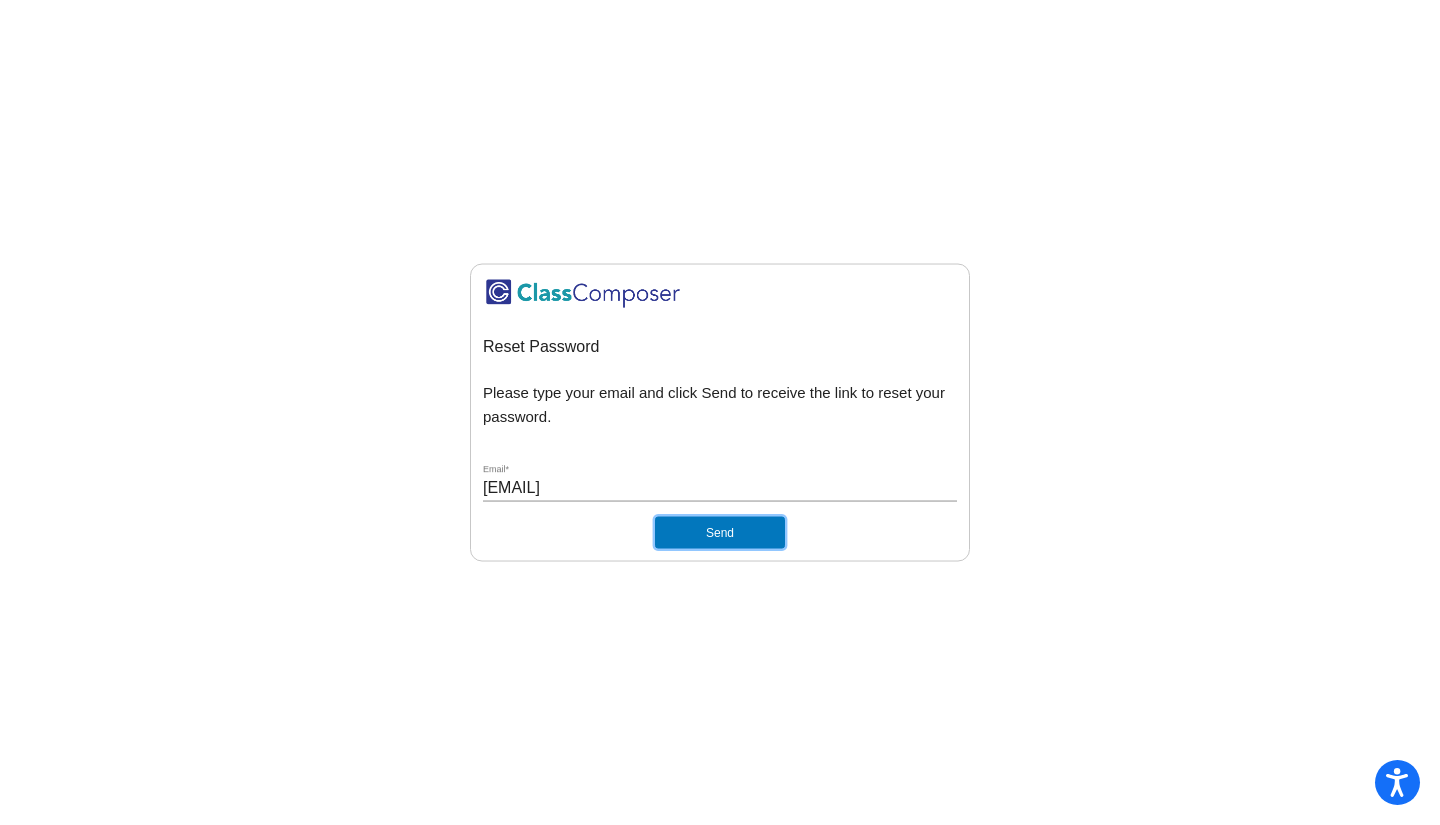 click on "Send" 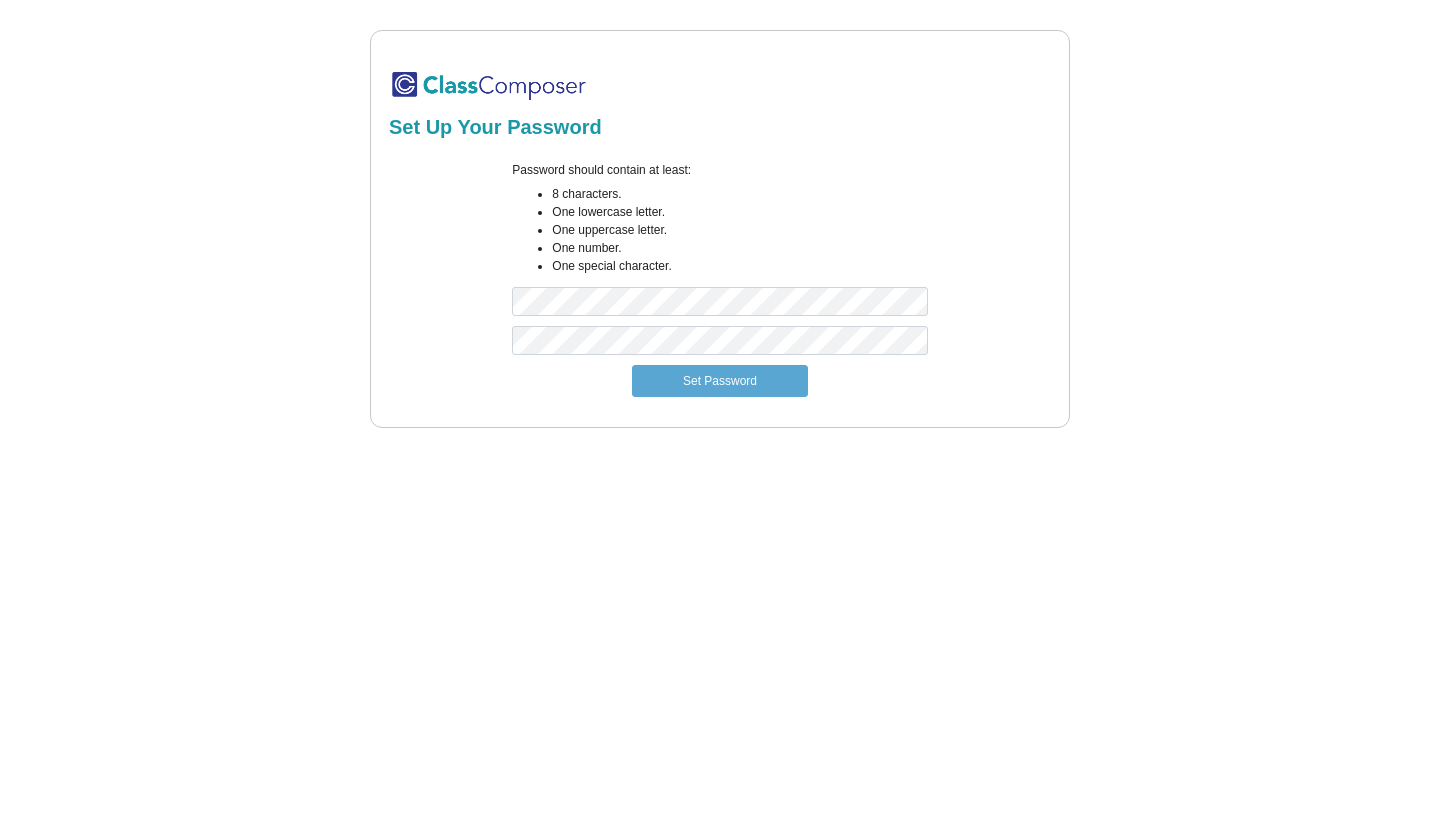 scroll, scrollTop: 0, scrollLeft: 0, axis: both 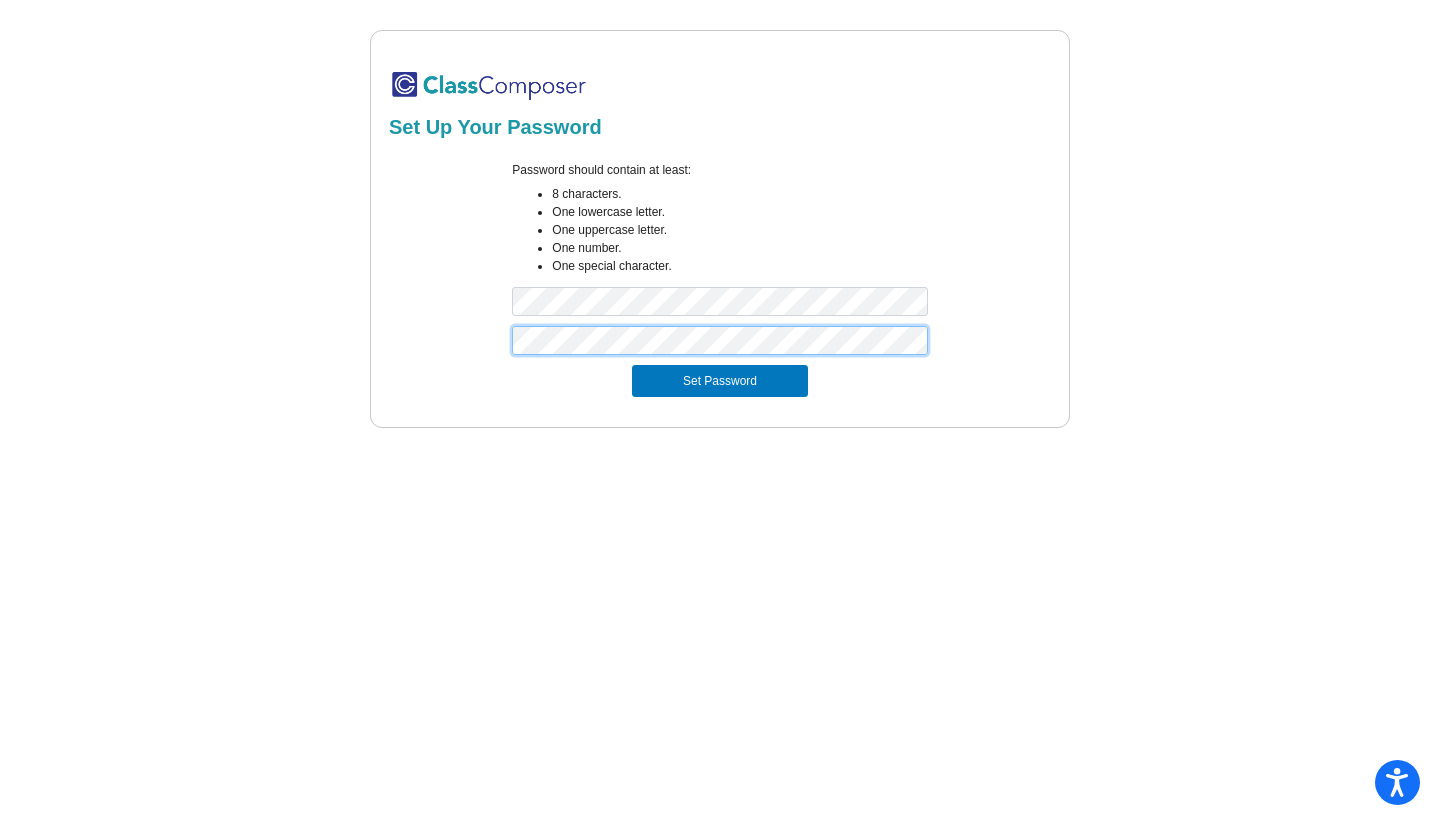 click on "Set Password" at bounding box center (720, 381) 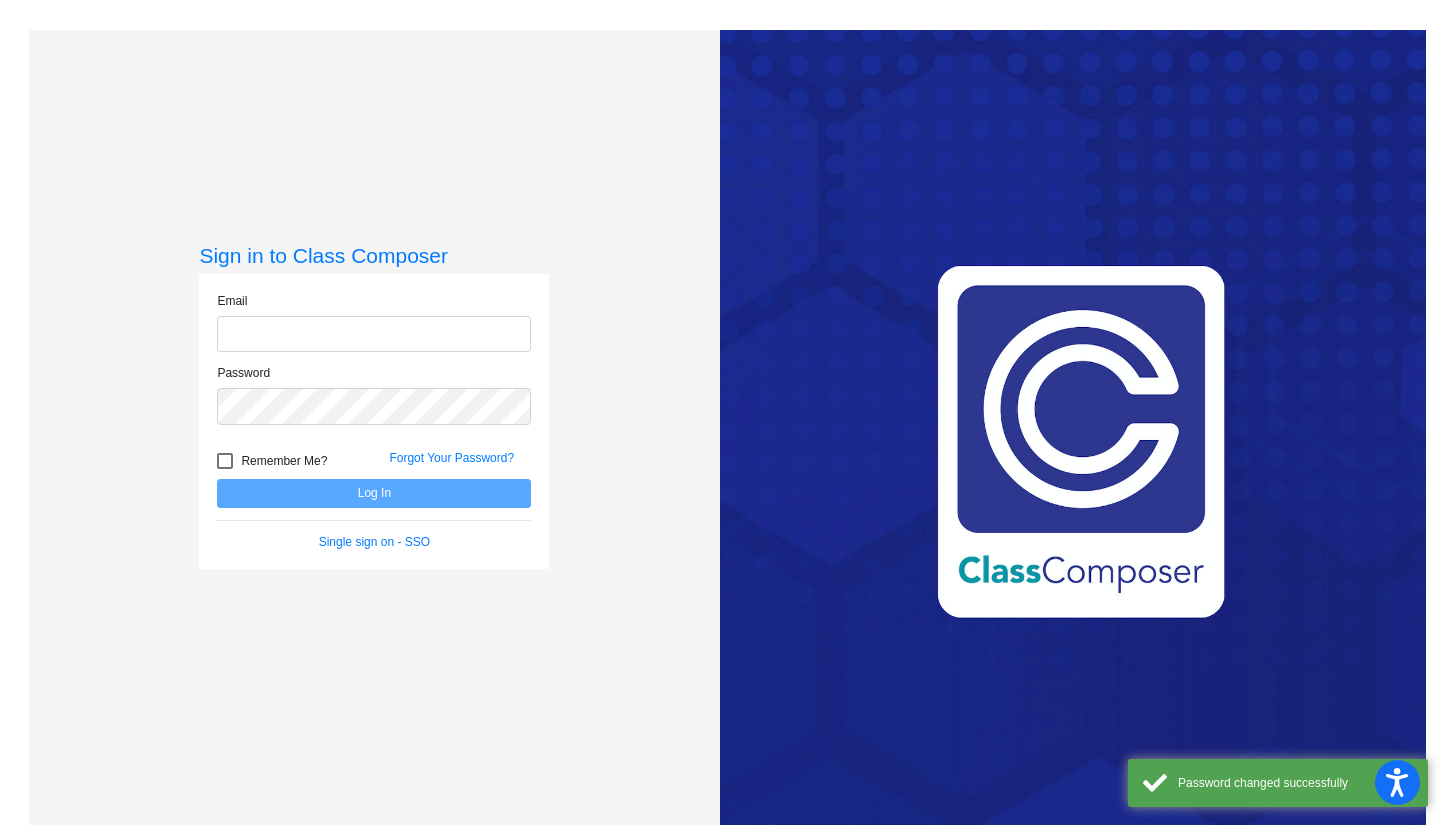 type on "[EMAIL]" 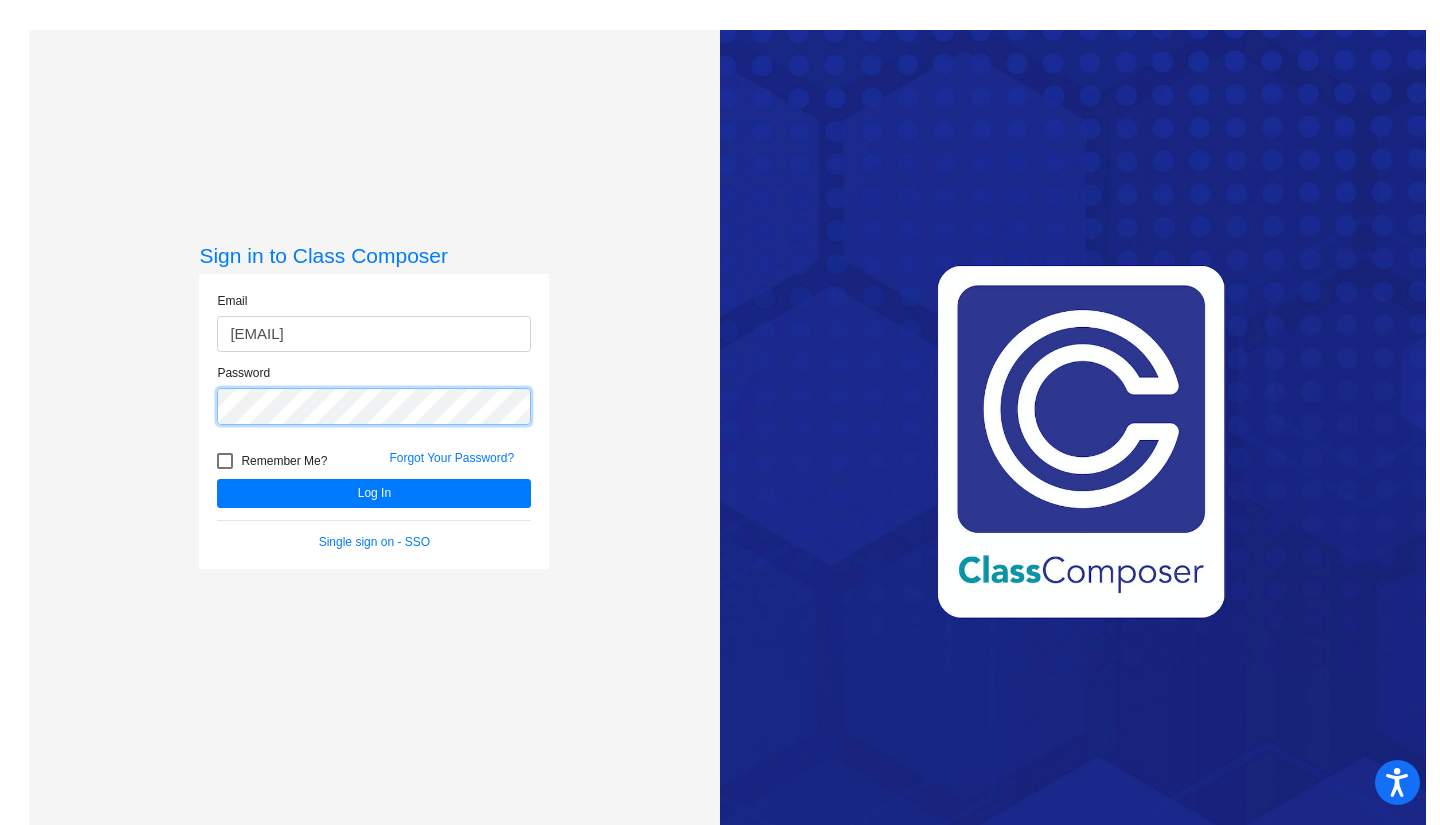 click on "Log In" 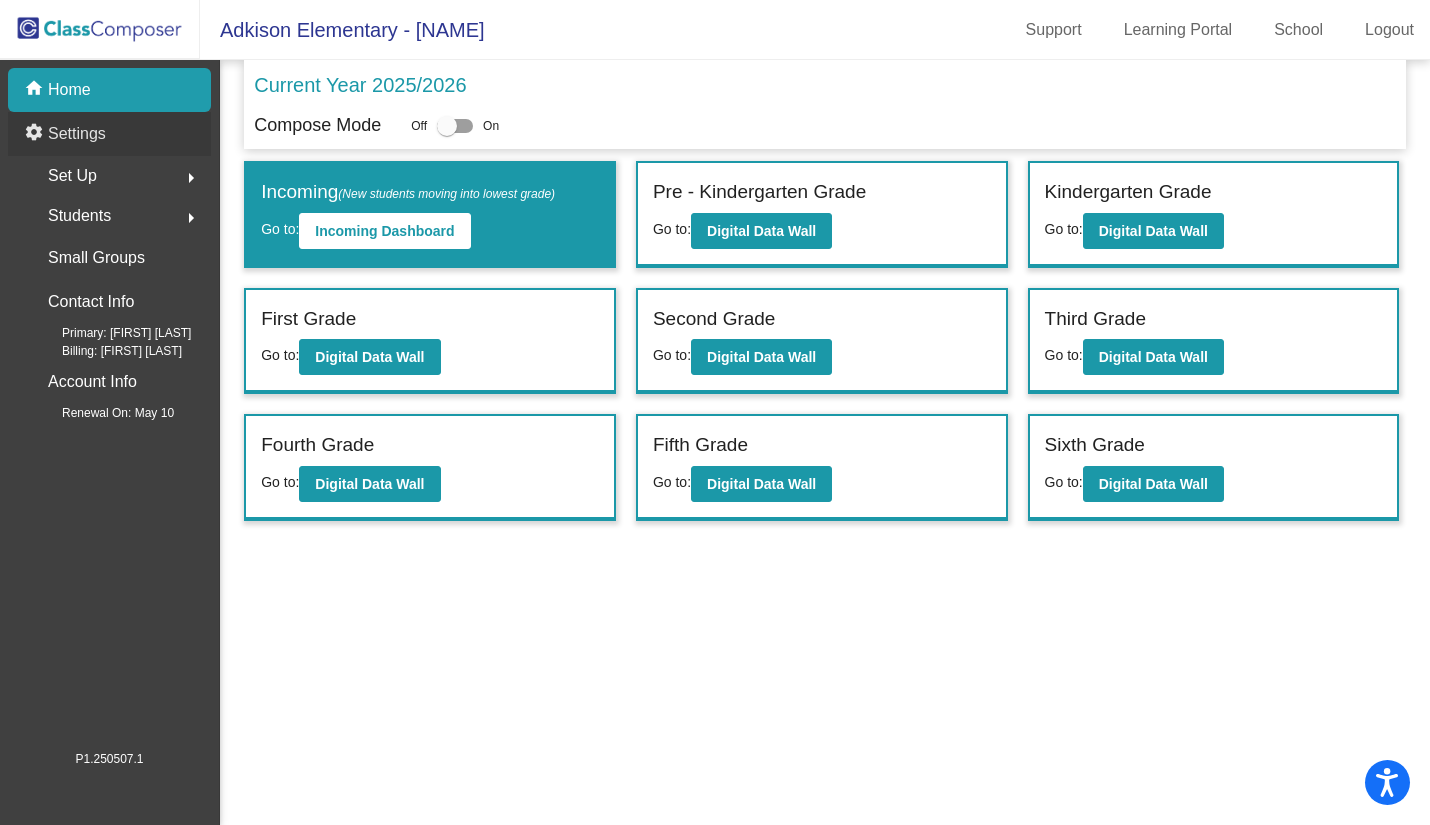 click on "settings Settings" 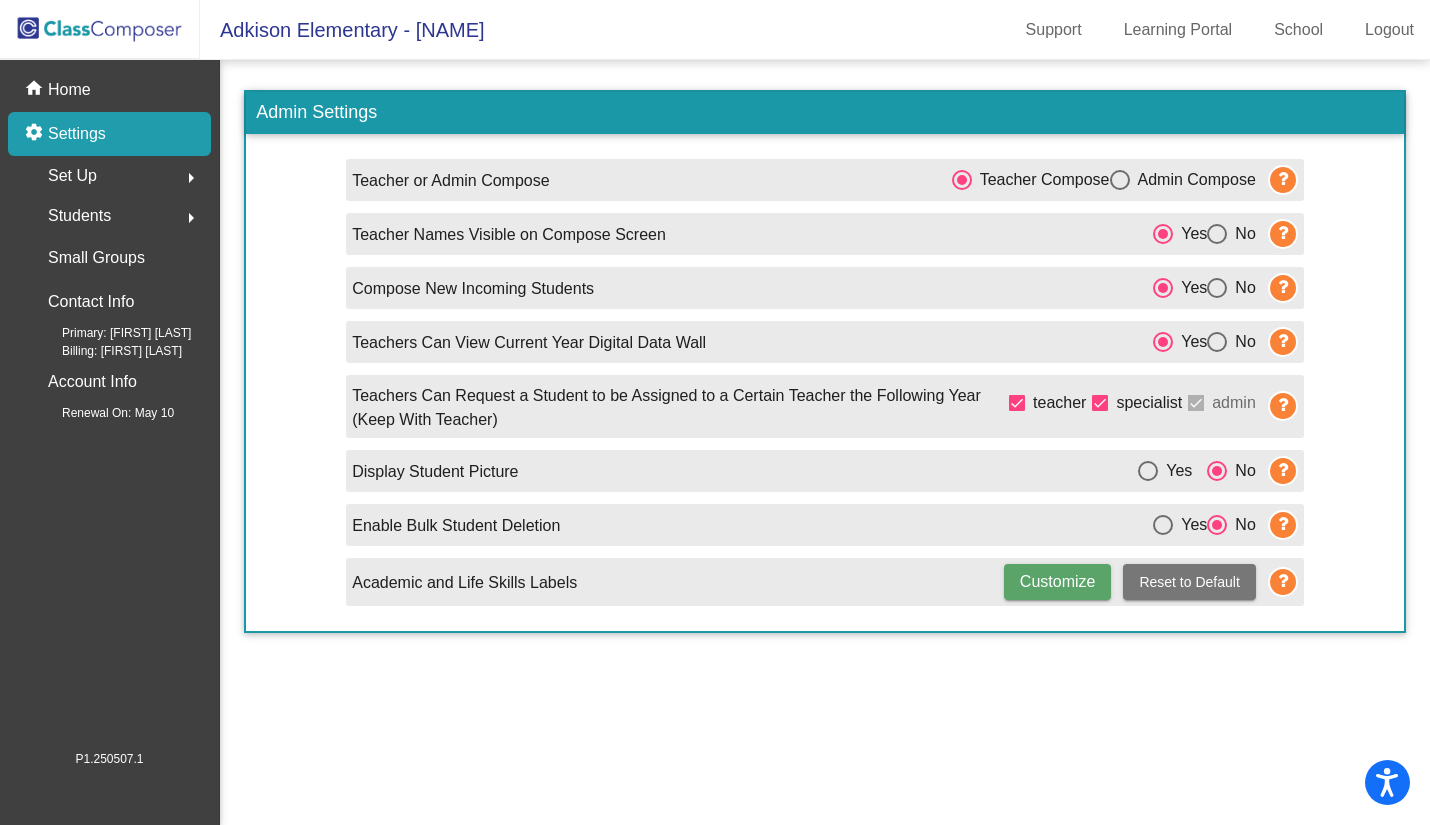 click on "Set Up" 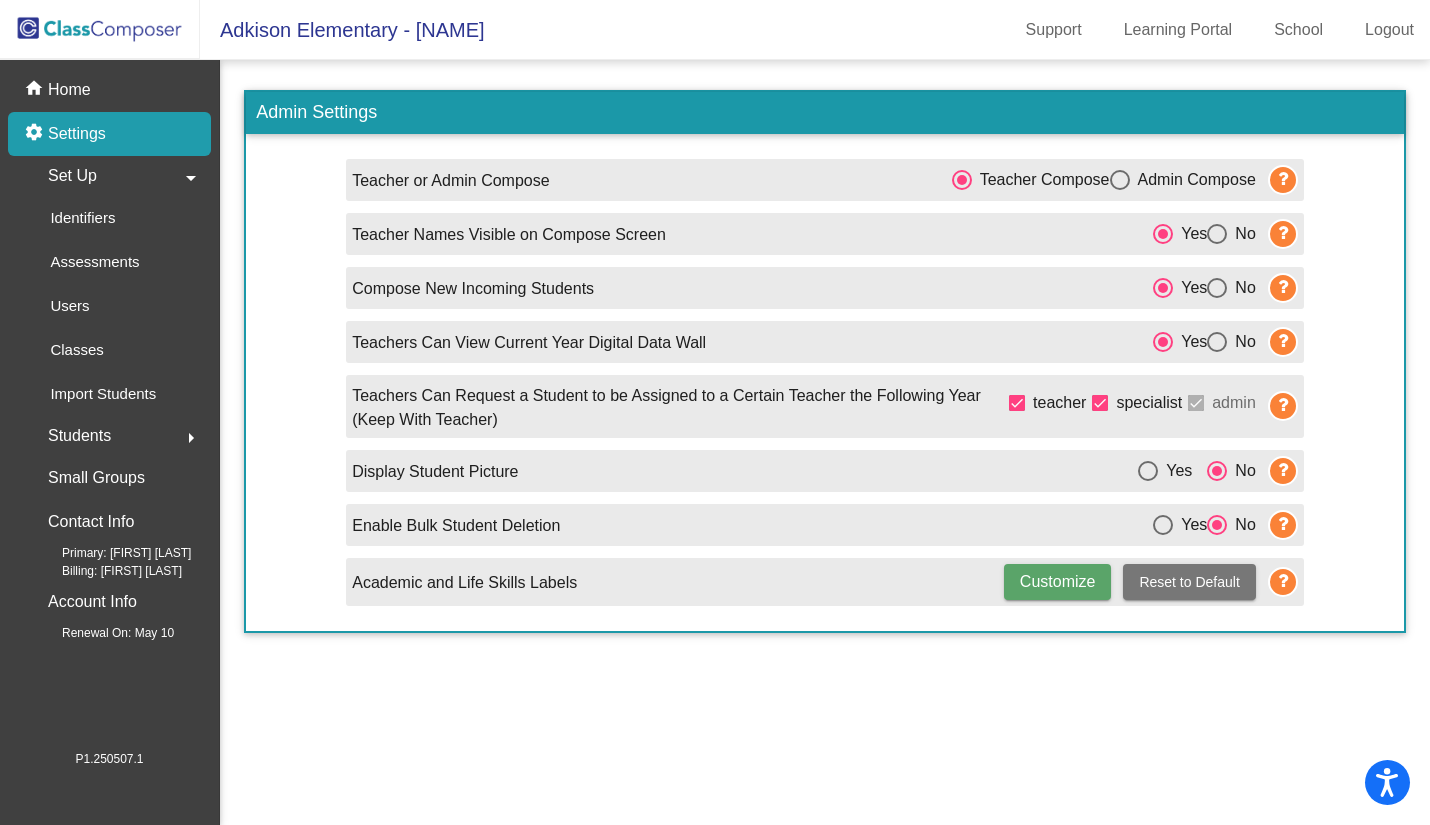 click on "Users" 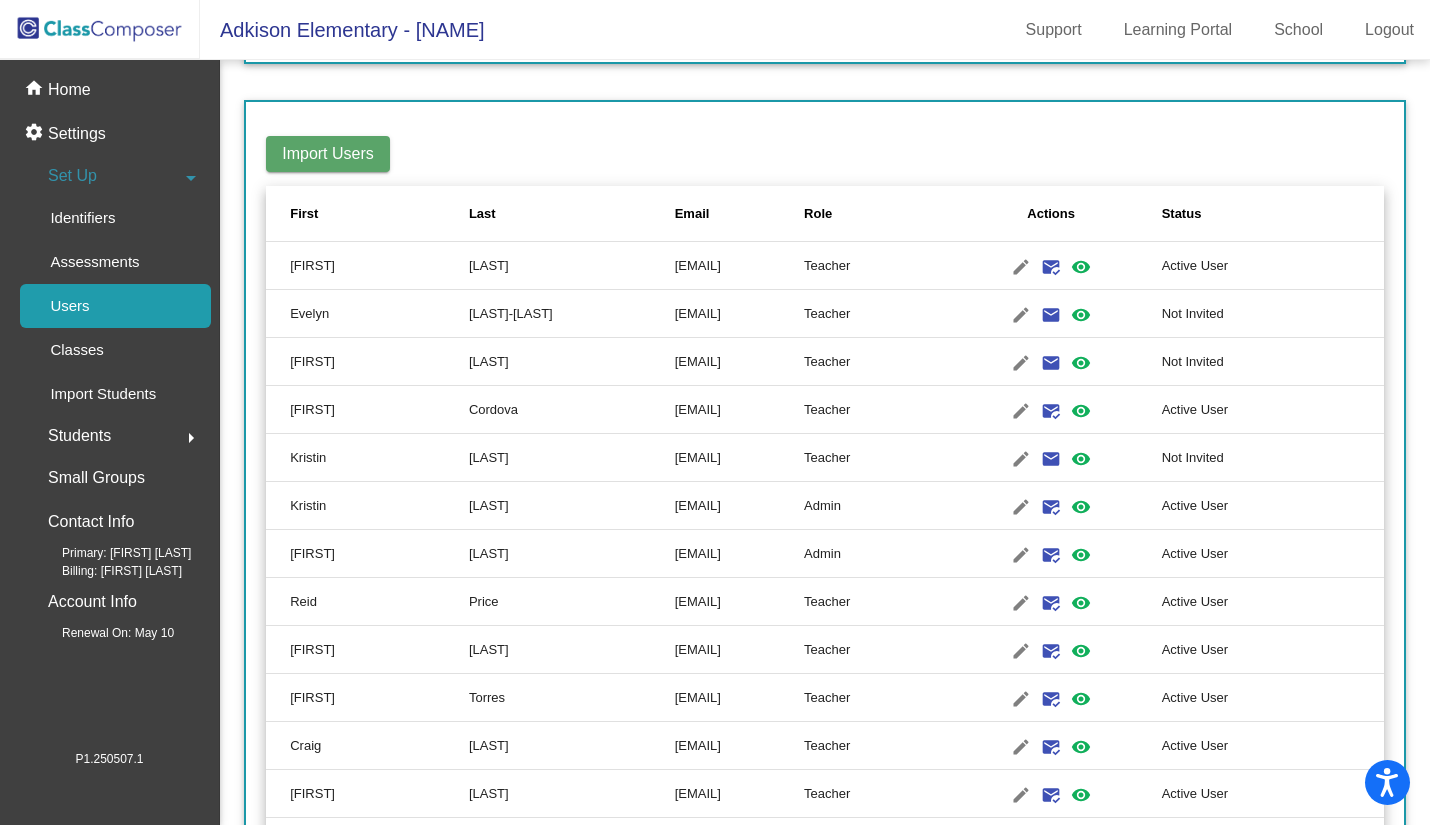 scroll, scrollTop: 0, scrollLeft: 0, axis: both 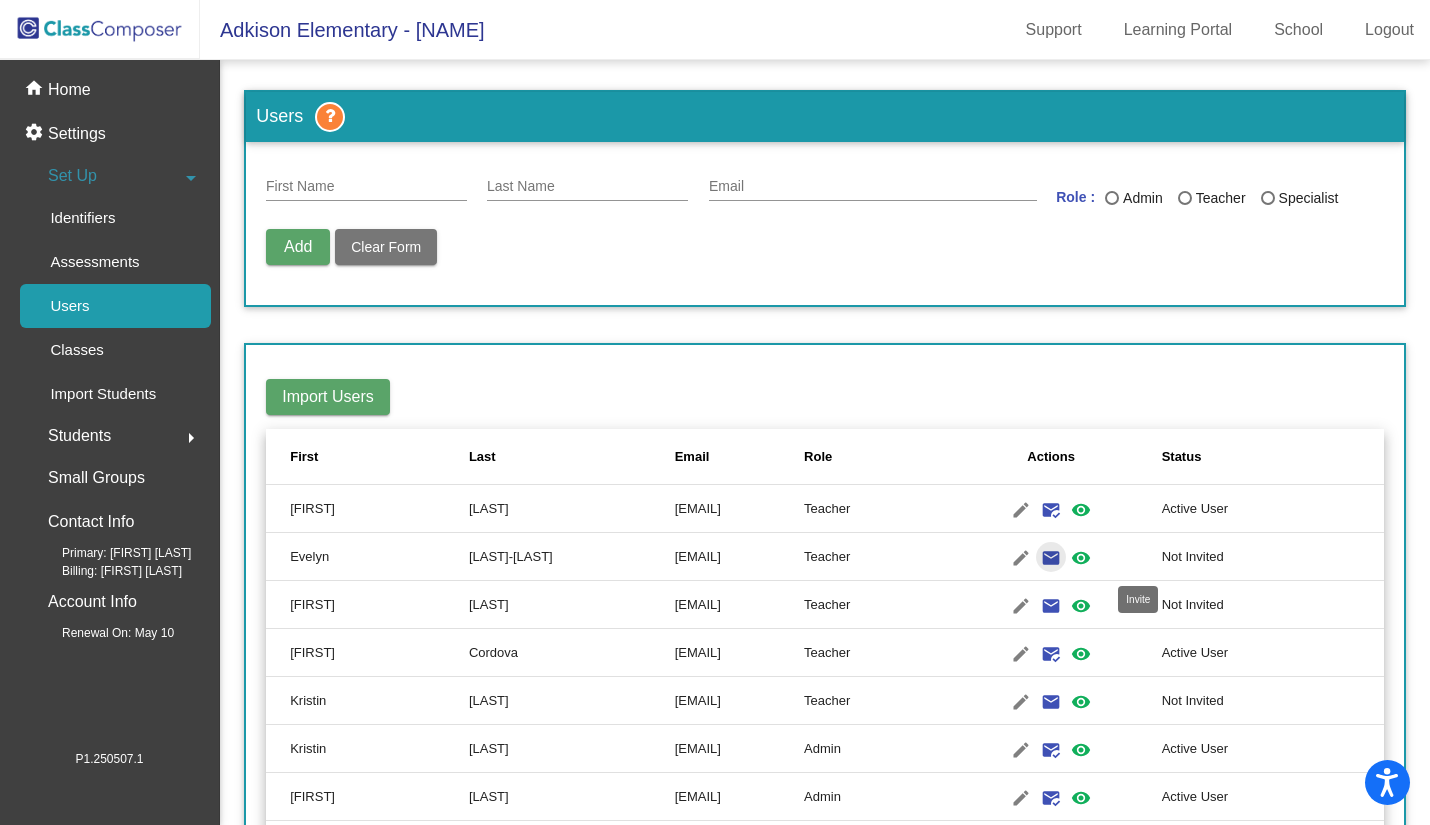 click on "email" 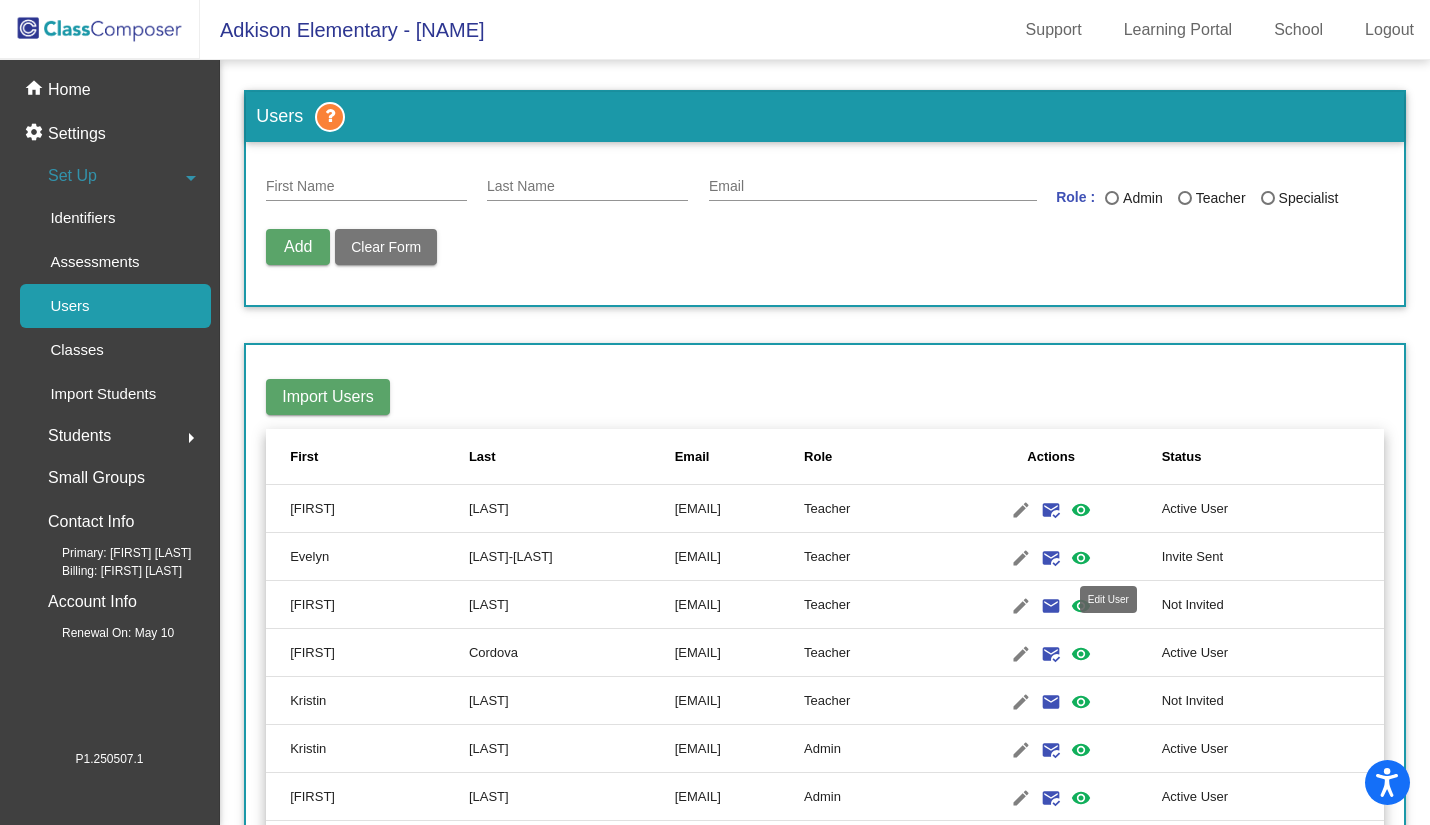 click on "edit" 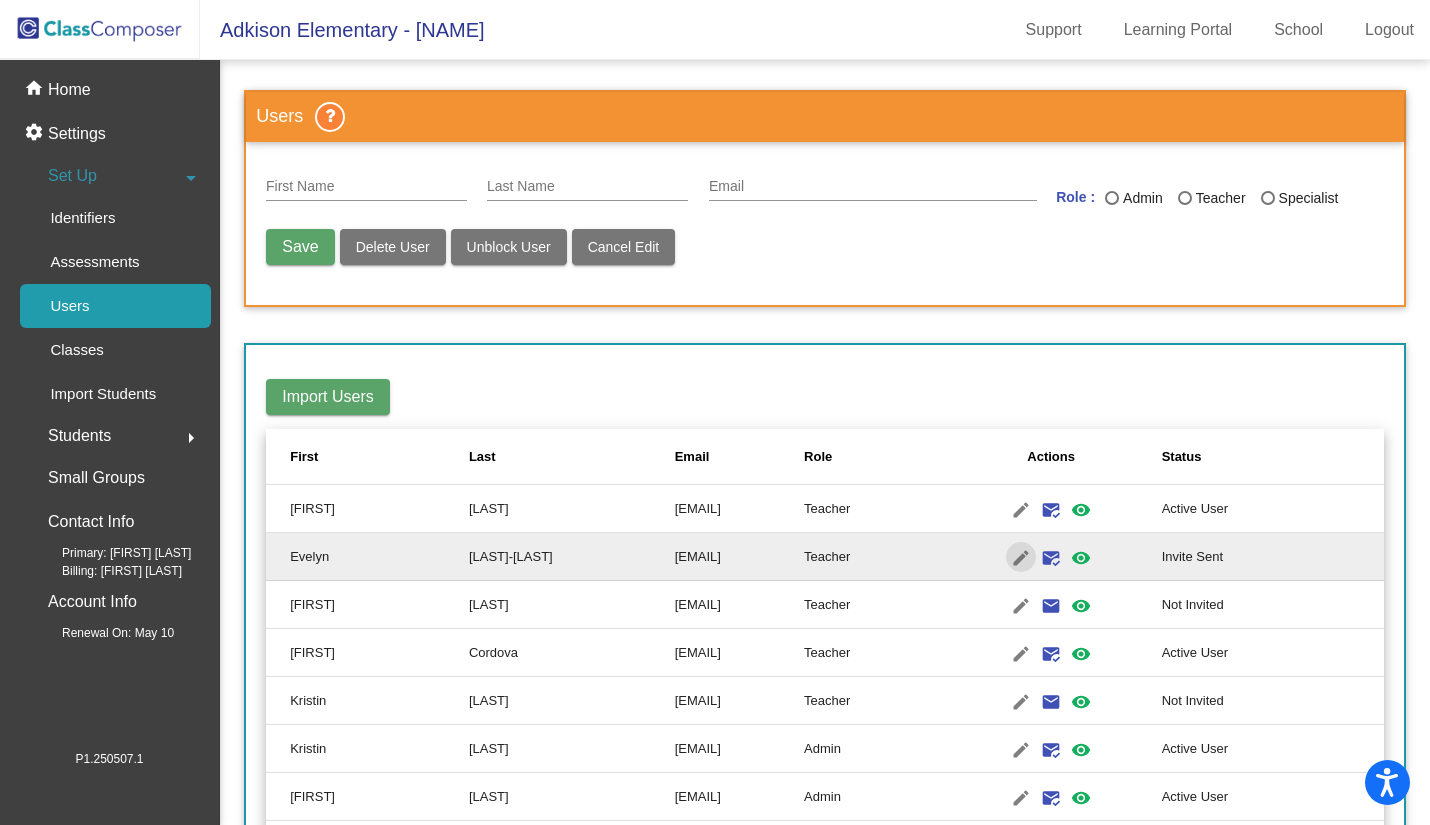 type on "Evelyn" 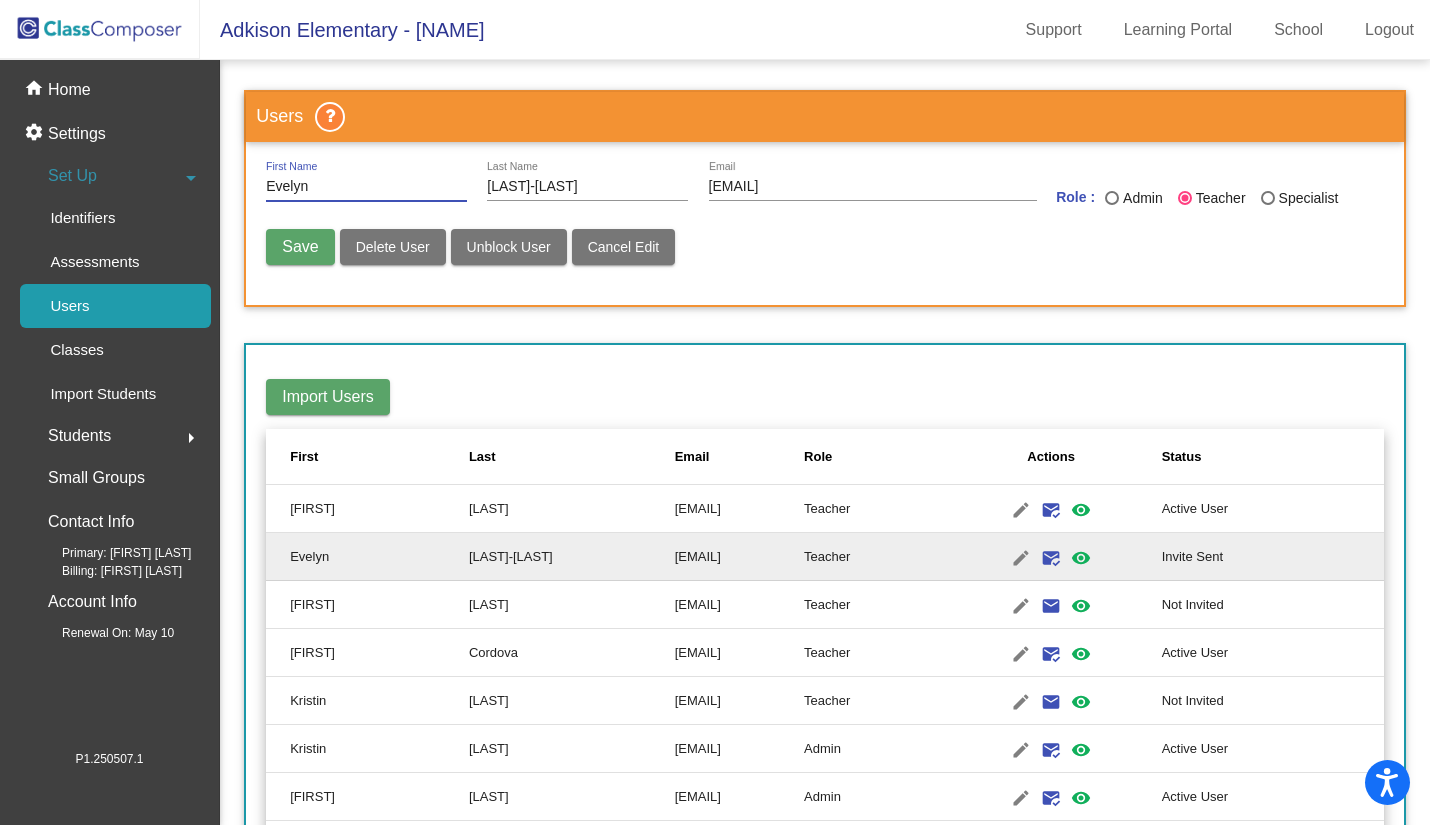 click on "Import Users" 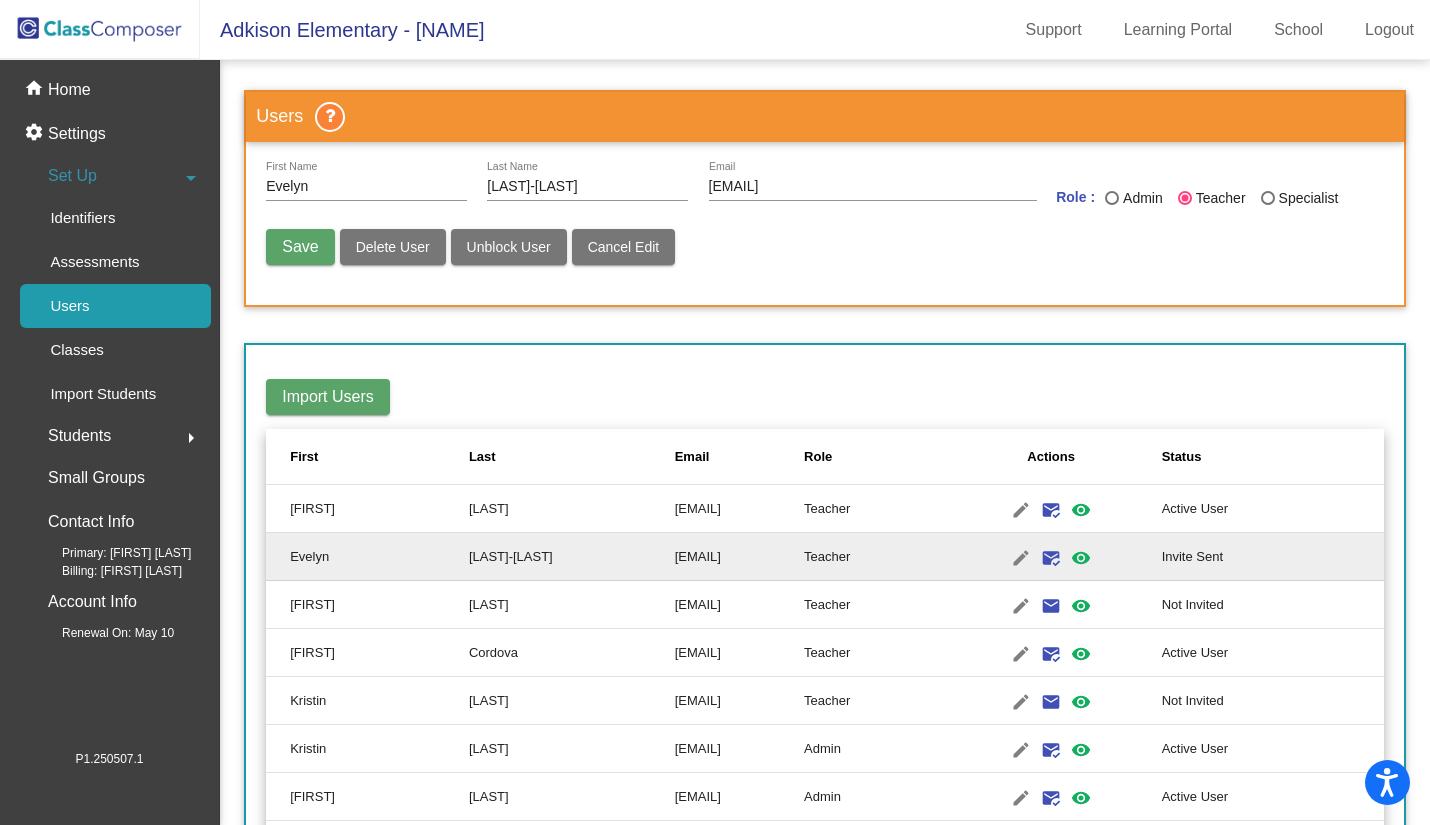 click on "Import Users" 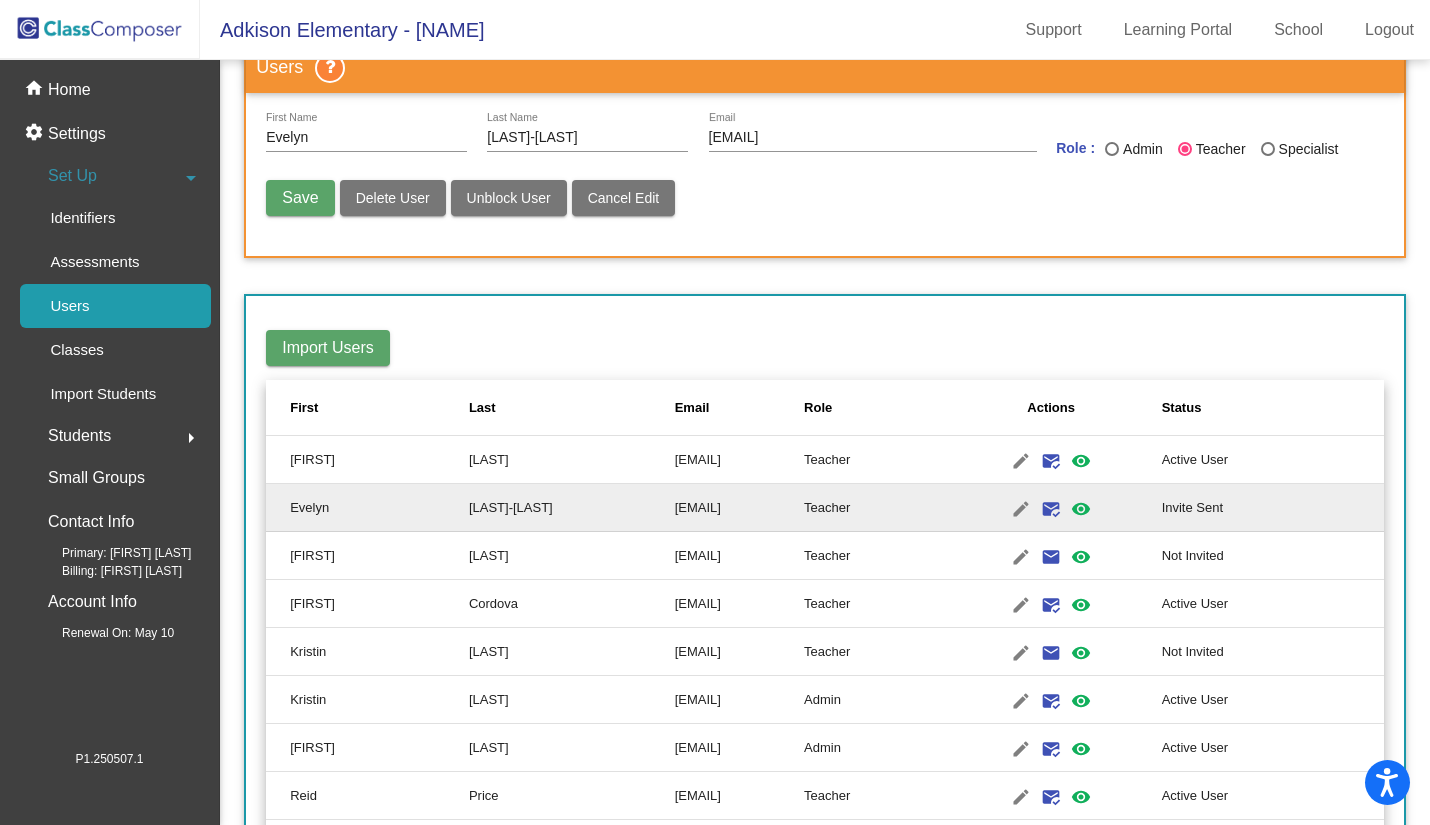scroll, scrollTop: 86, scrollLeft: 0, axis: vertical 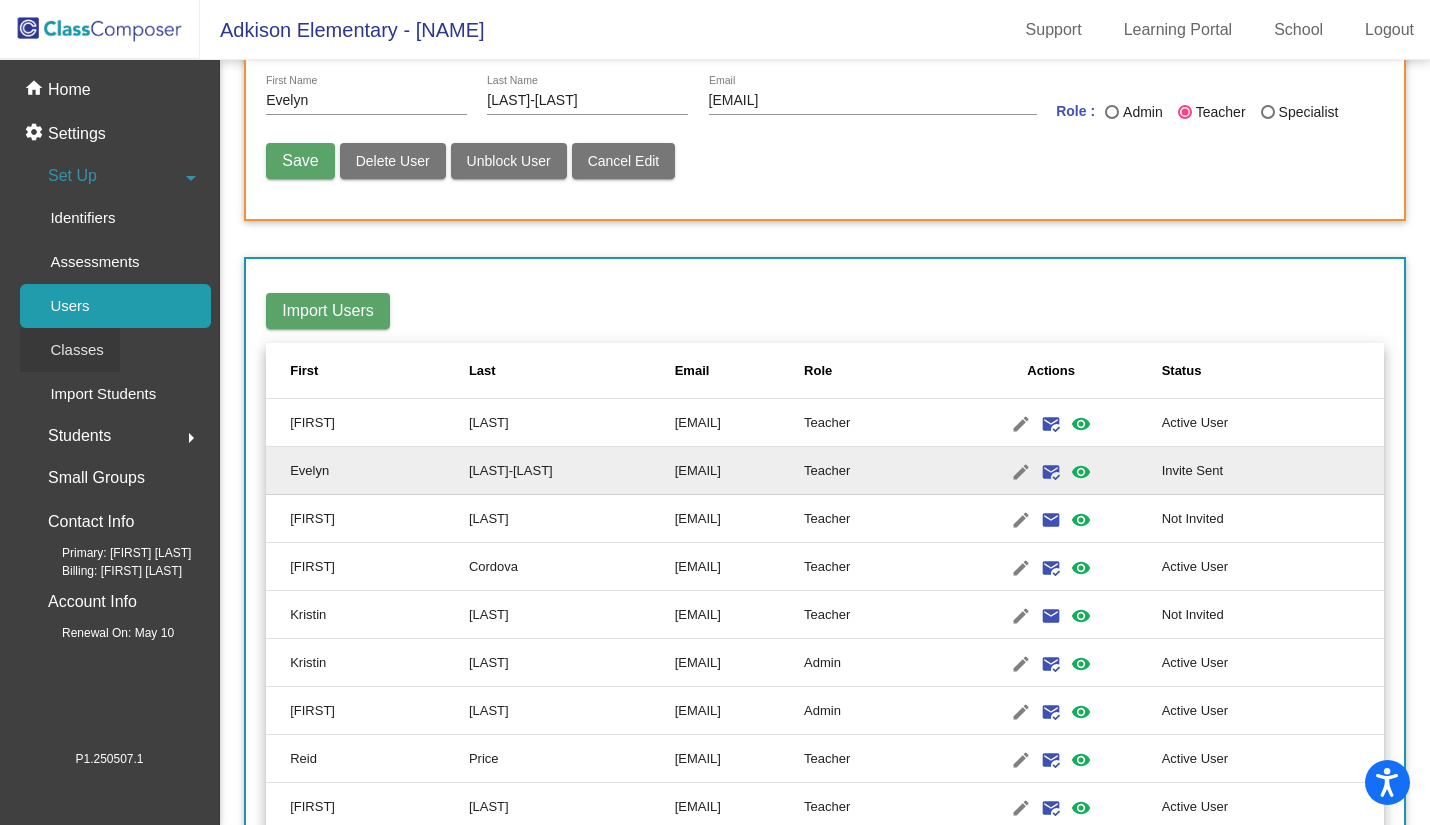 click on "Classes" 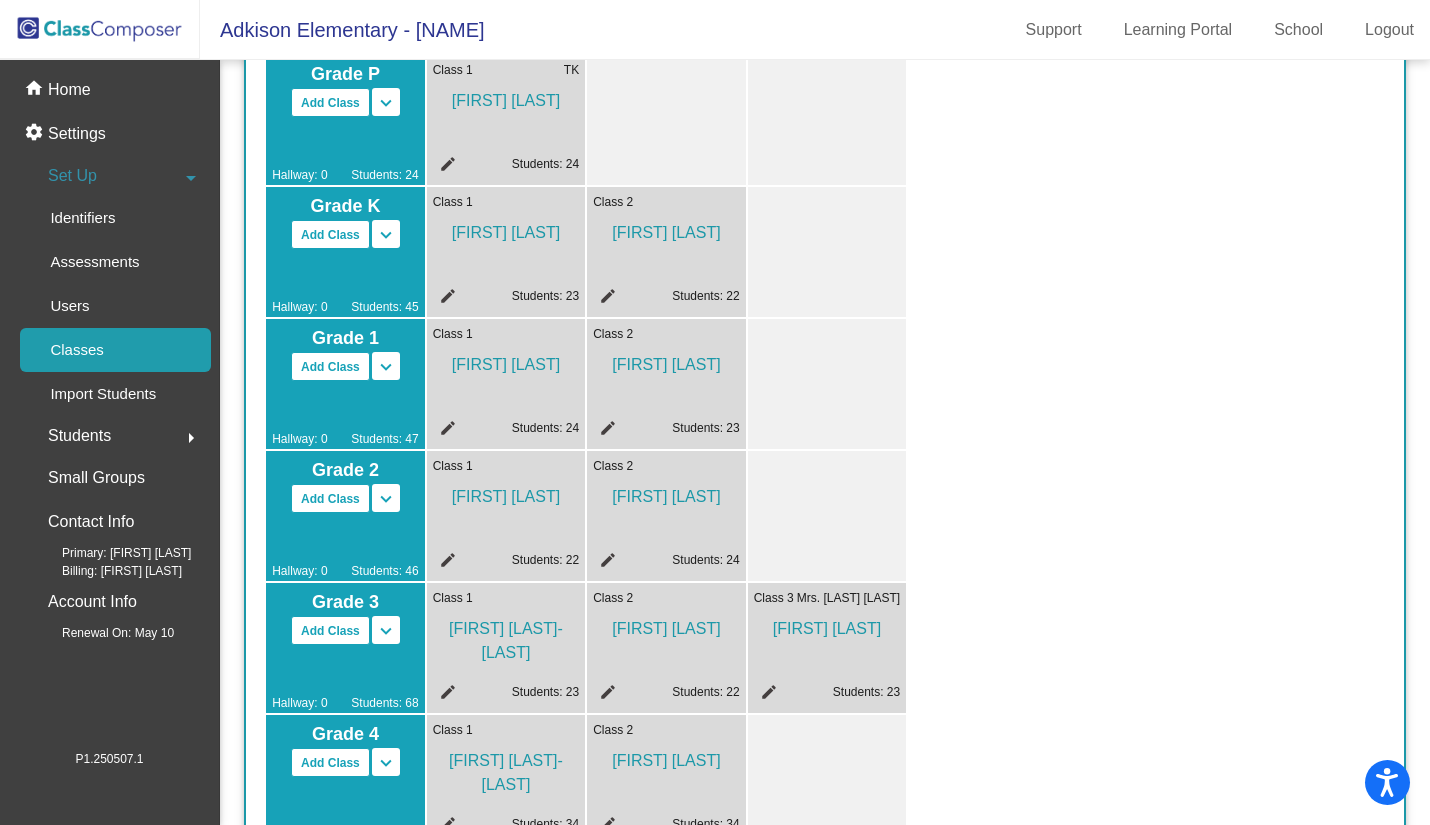 scroll, scrollTop: 0, scrollLeft: 0, axis: both 